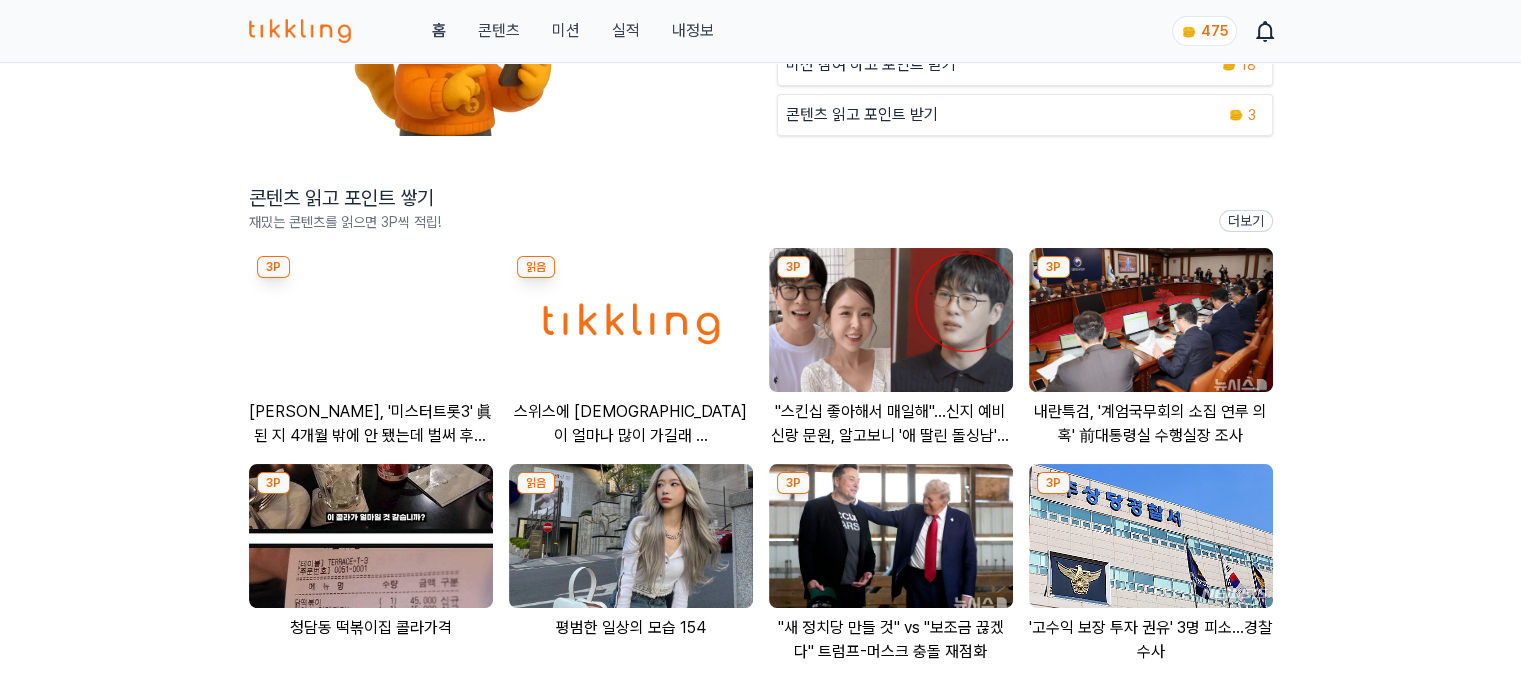 scroll, scrollTop: 300, scrollLeft: 0, axis: vertical 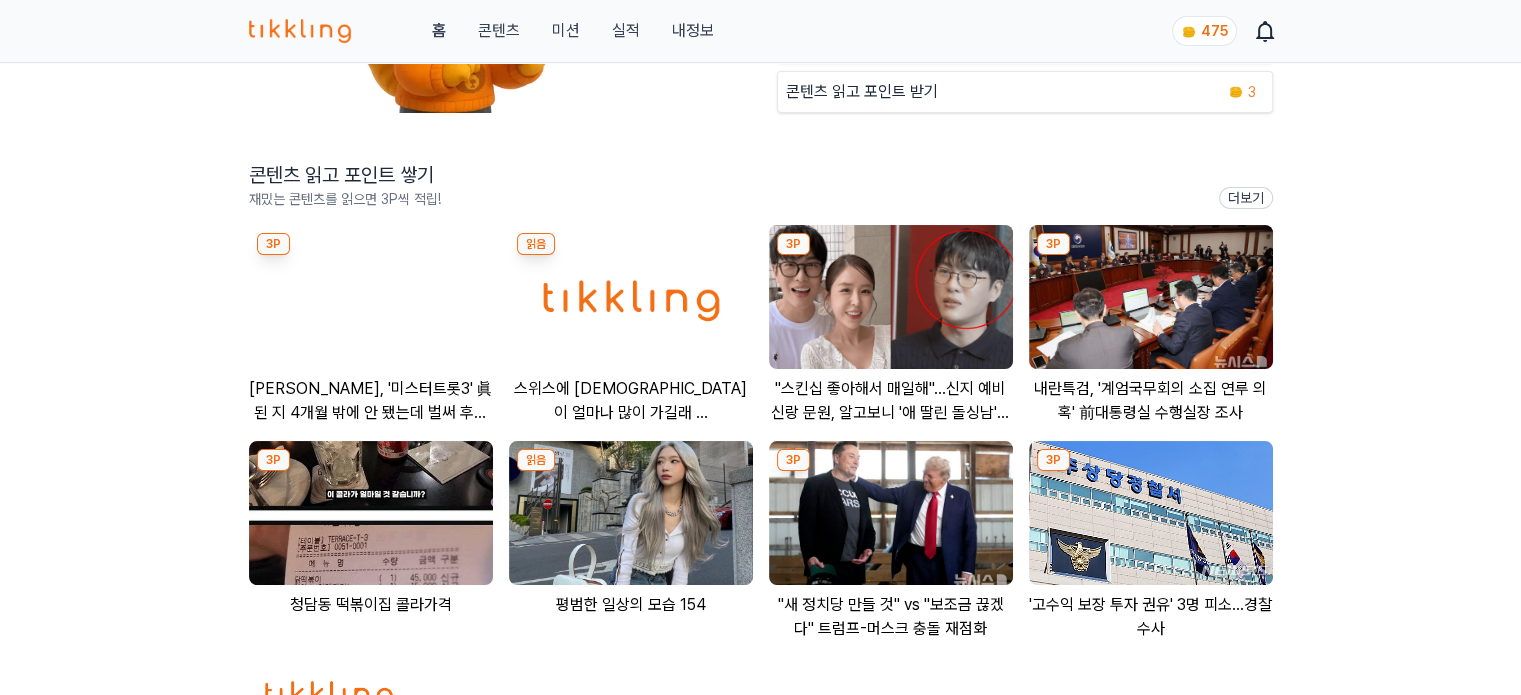 click at bounding box center [371, 297] 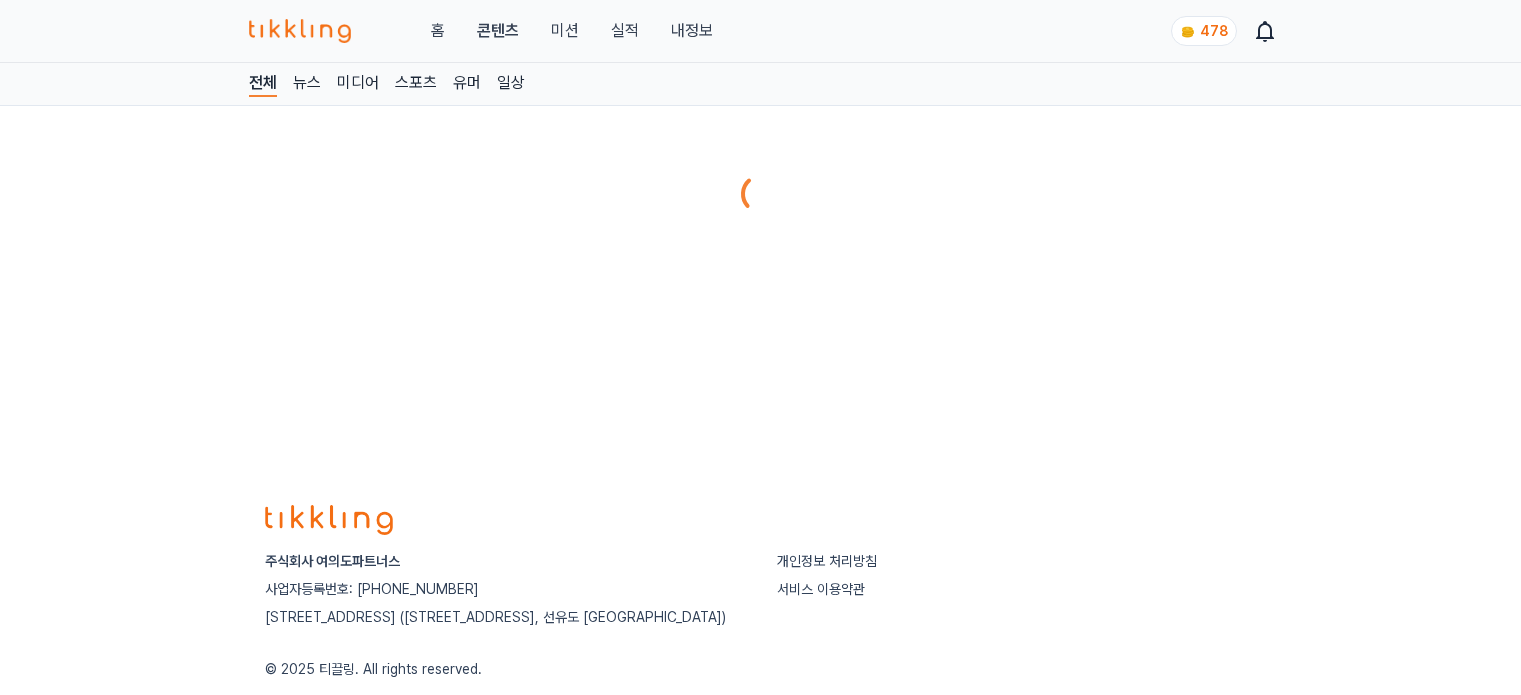 scroll, scrollTop: 0, scrollLeft: 0, axis: both 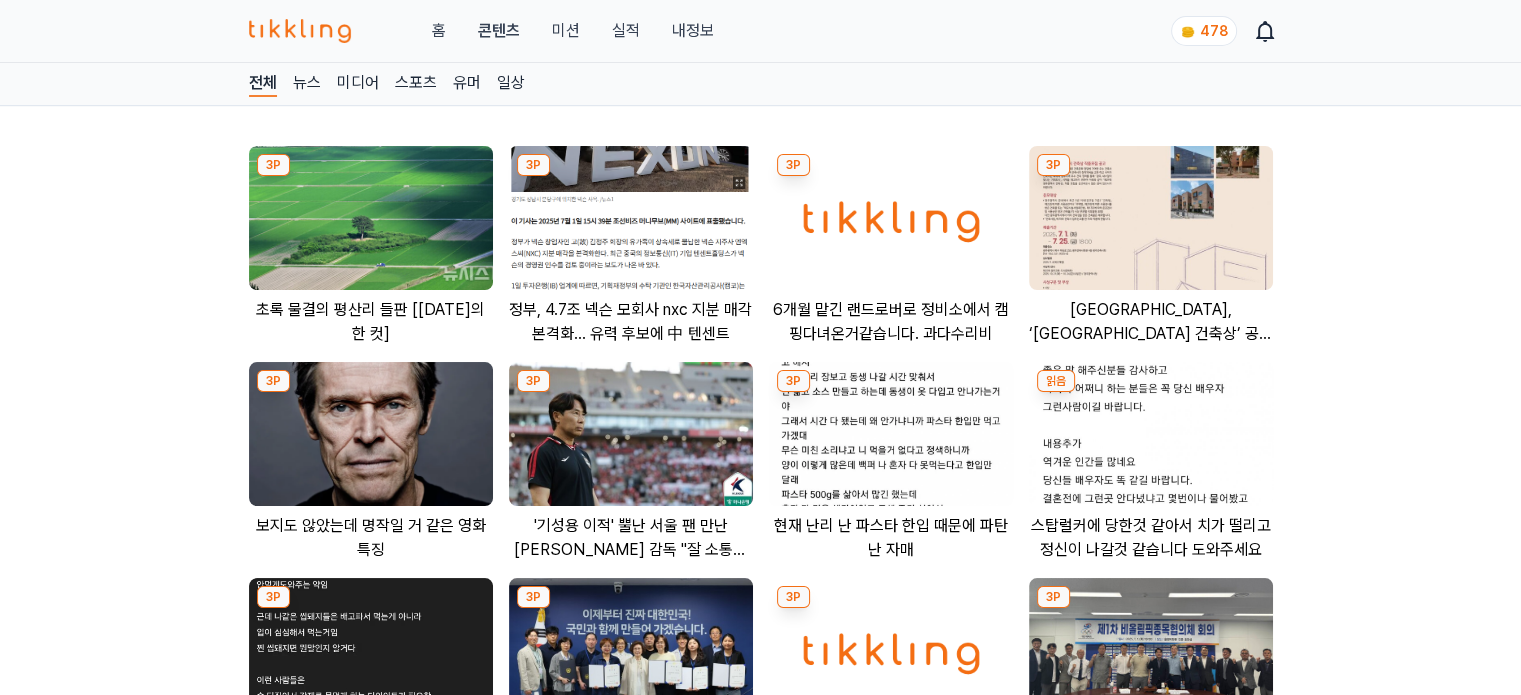 click at bounding box center (371, 218) 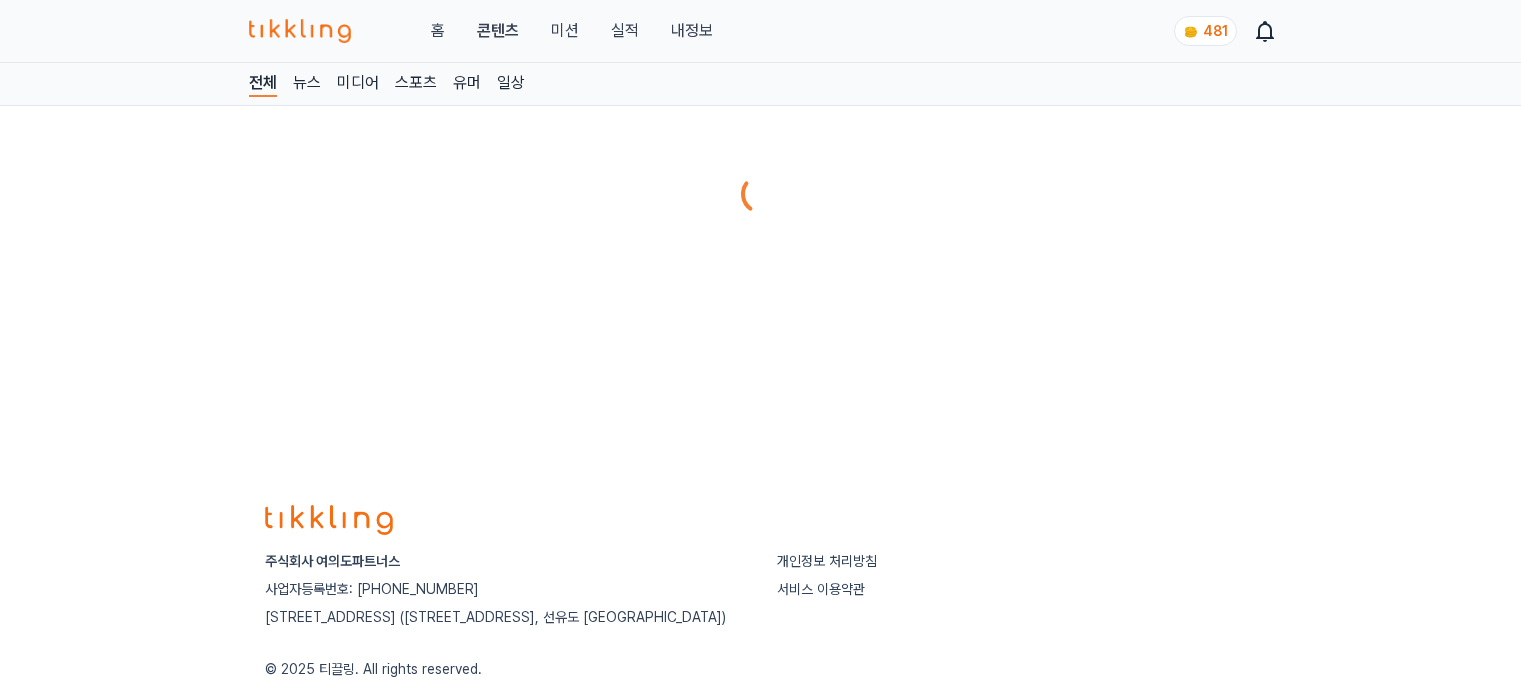 scroll, scrollTop: 0, scrollLeft: 0, axis: both 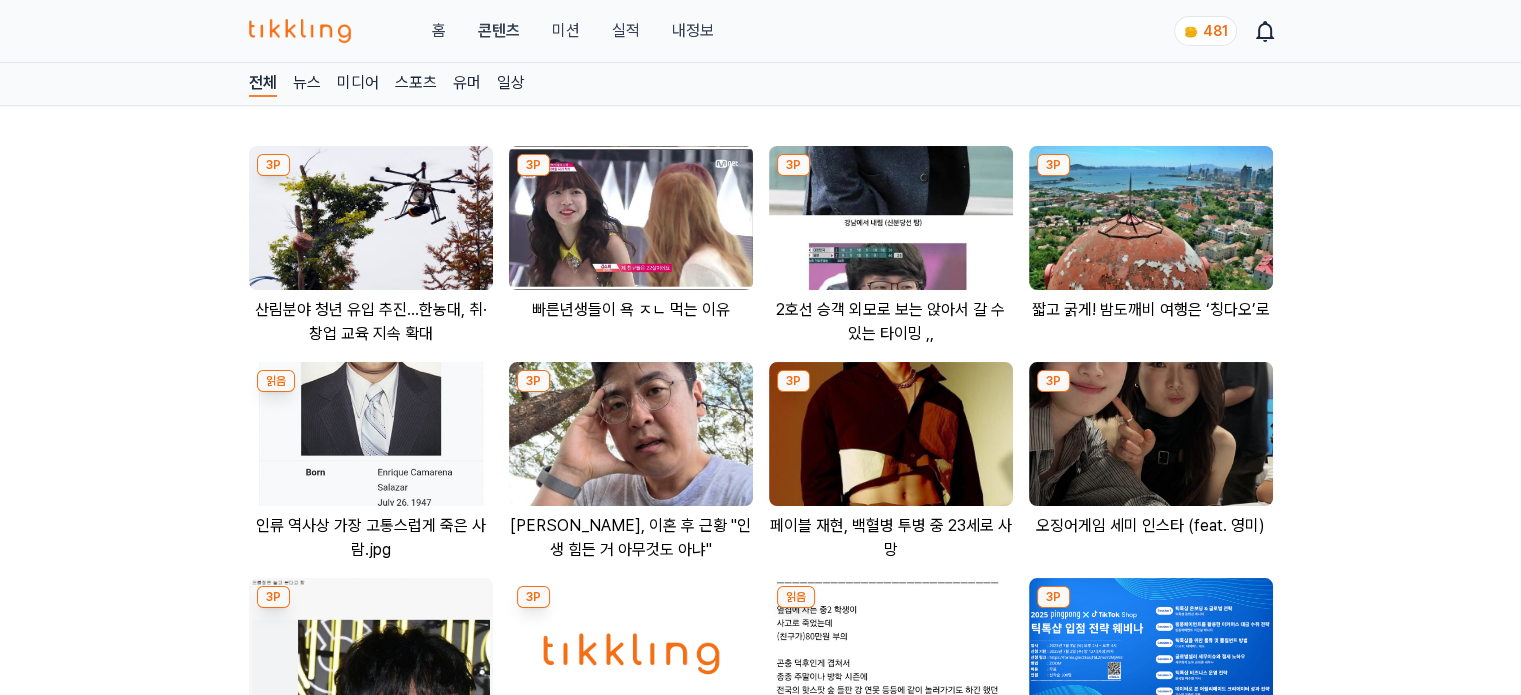 click at bounding box center [631, 218] 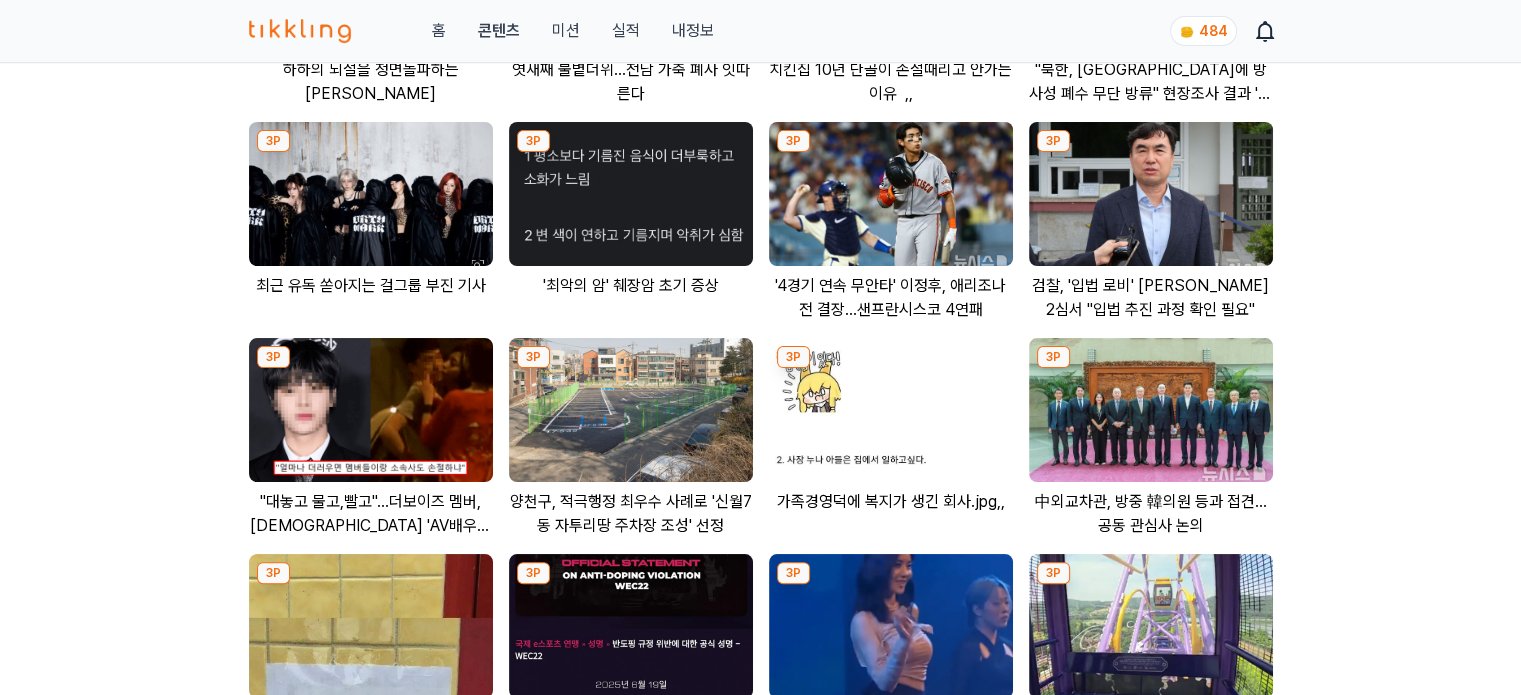scroll, scrollTop: 800, scrollLeft: 0, axis: vertical 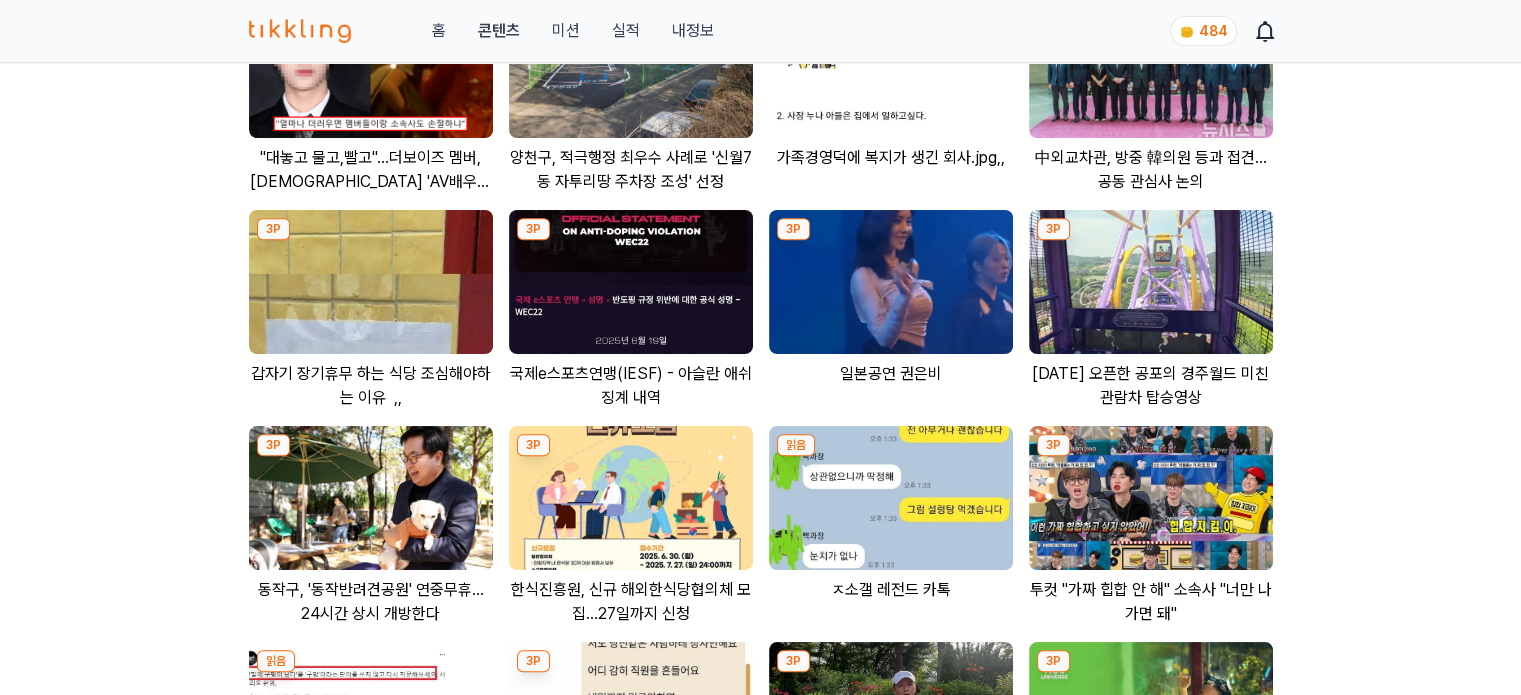 click at bounding box center [631, 282] 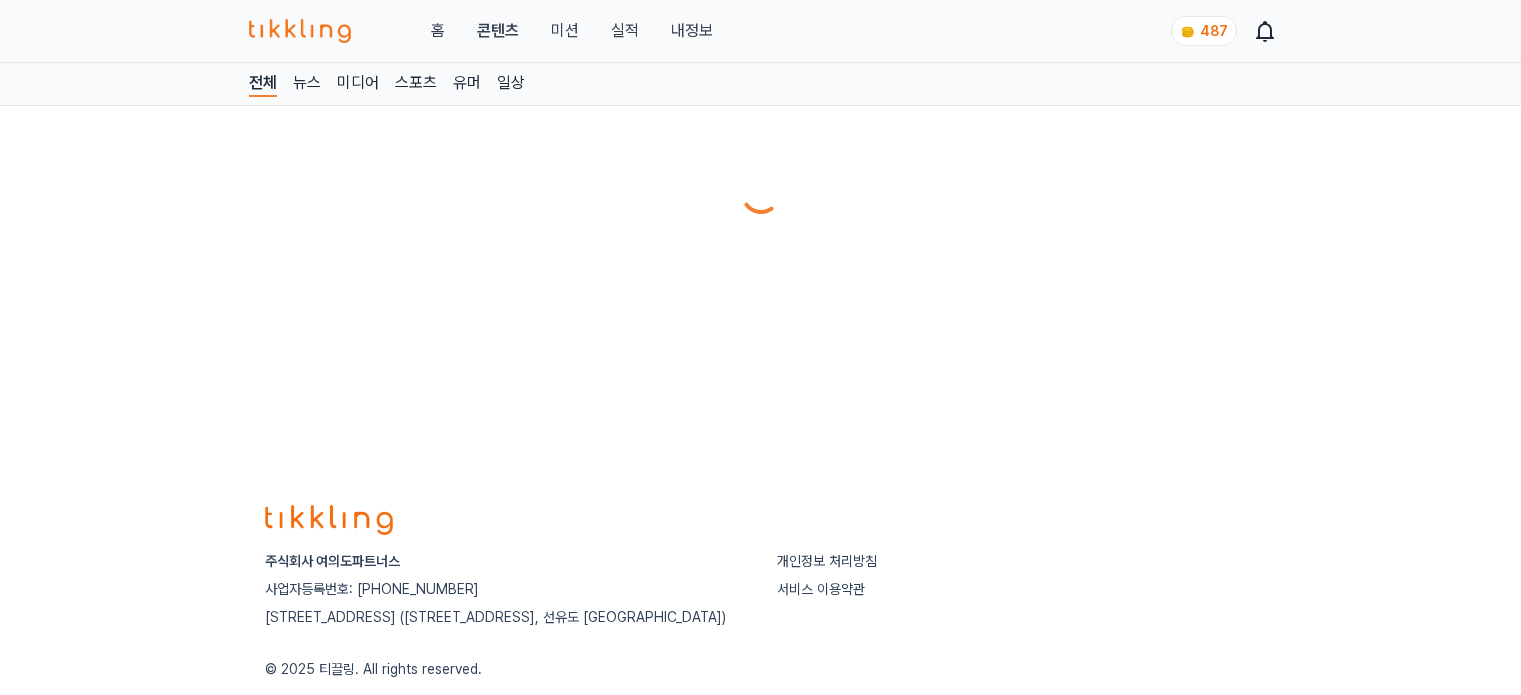 scroll, scrollTop: 0, scrollLeft: 0, axis: both 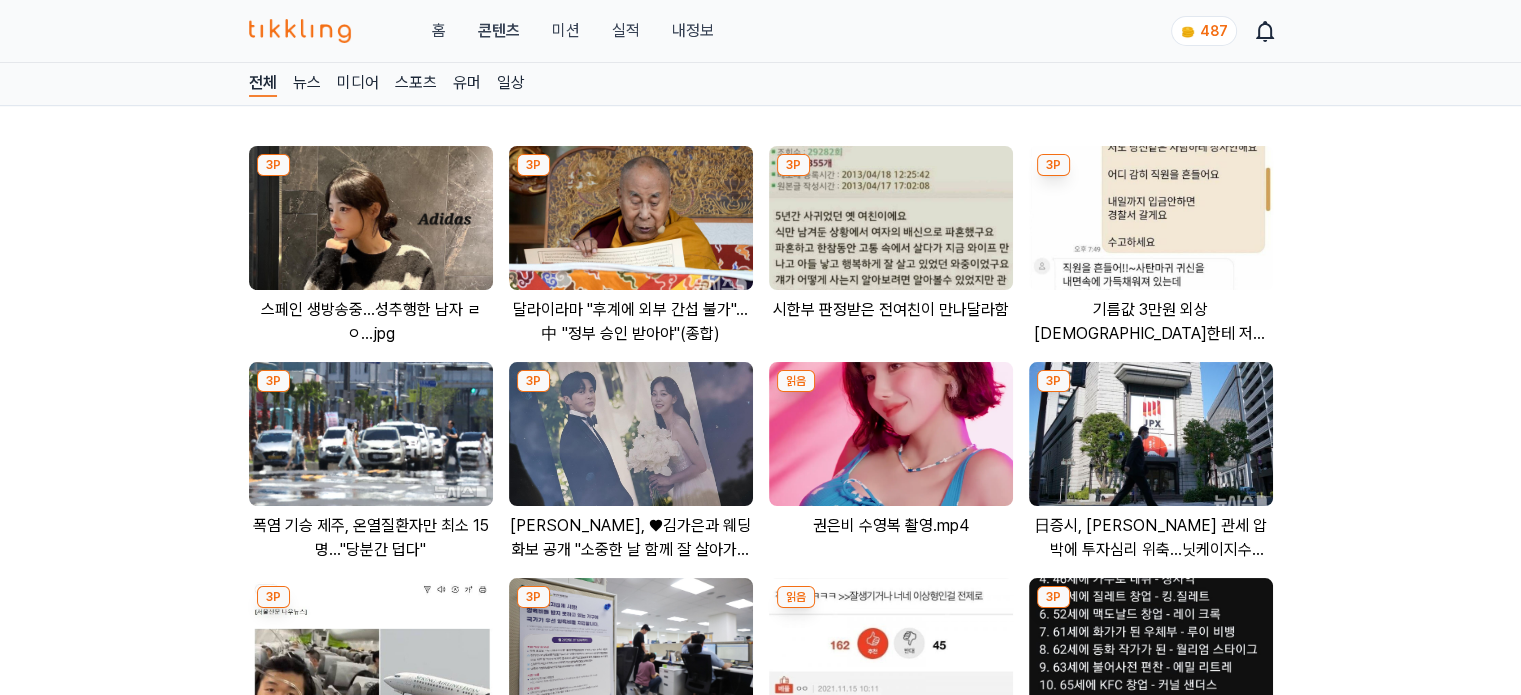 click at bounding box center [631, 218] 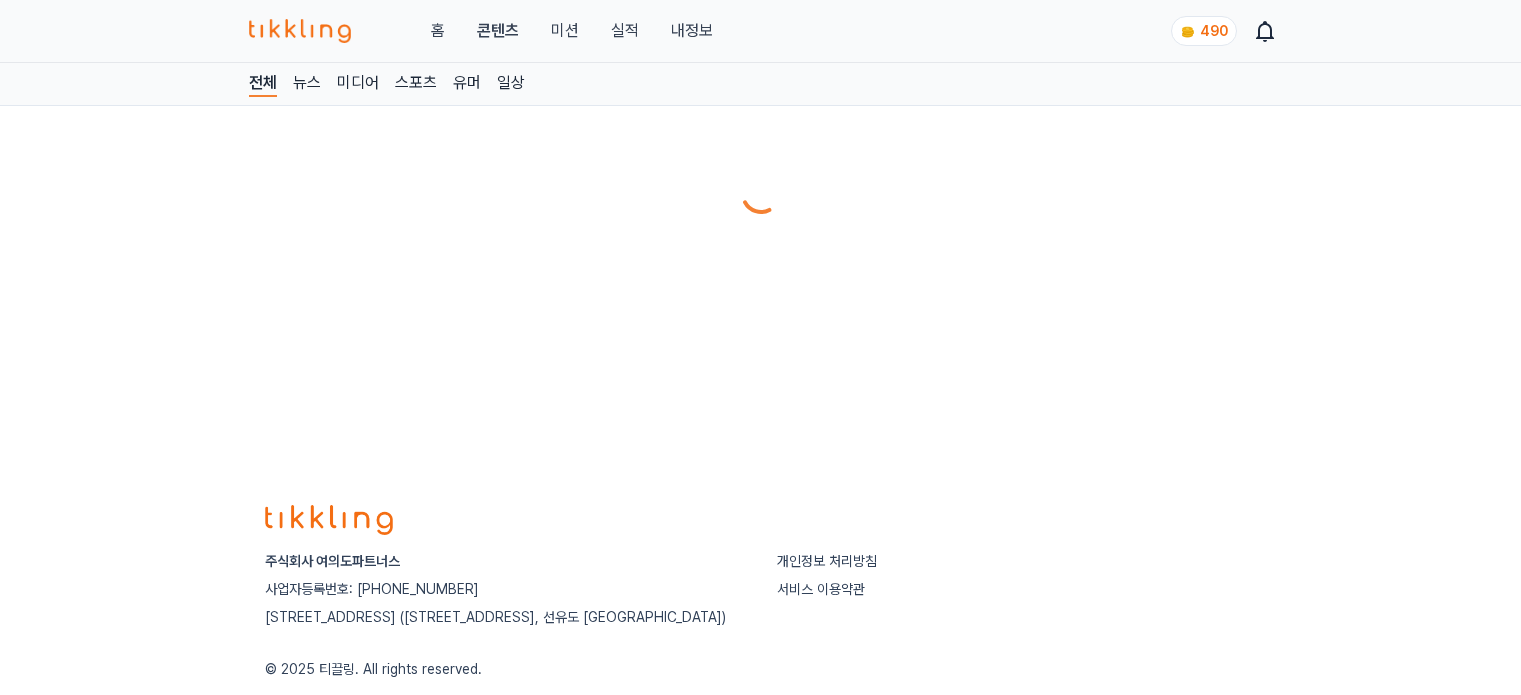 scroll, scrollTop: 0, scrollLeft: 0, axis: both 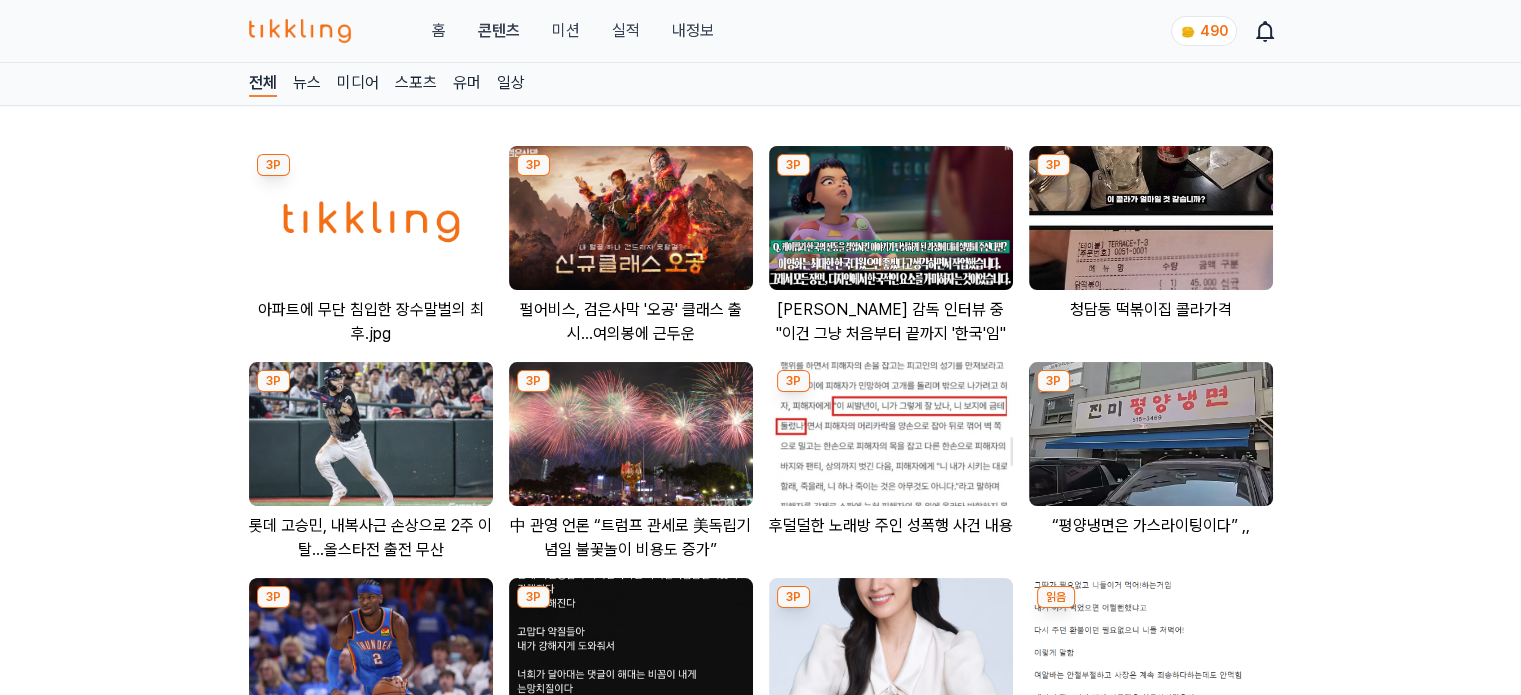 click at bounding box center (631, 218) 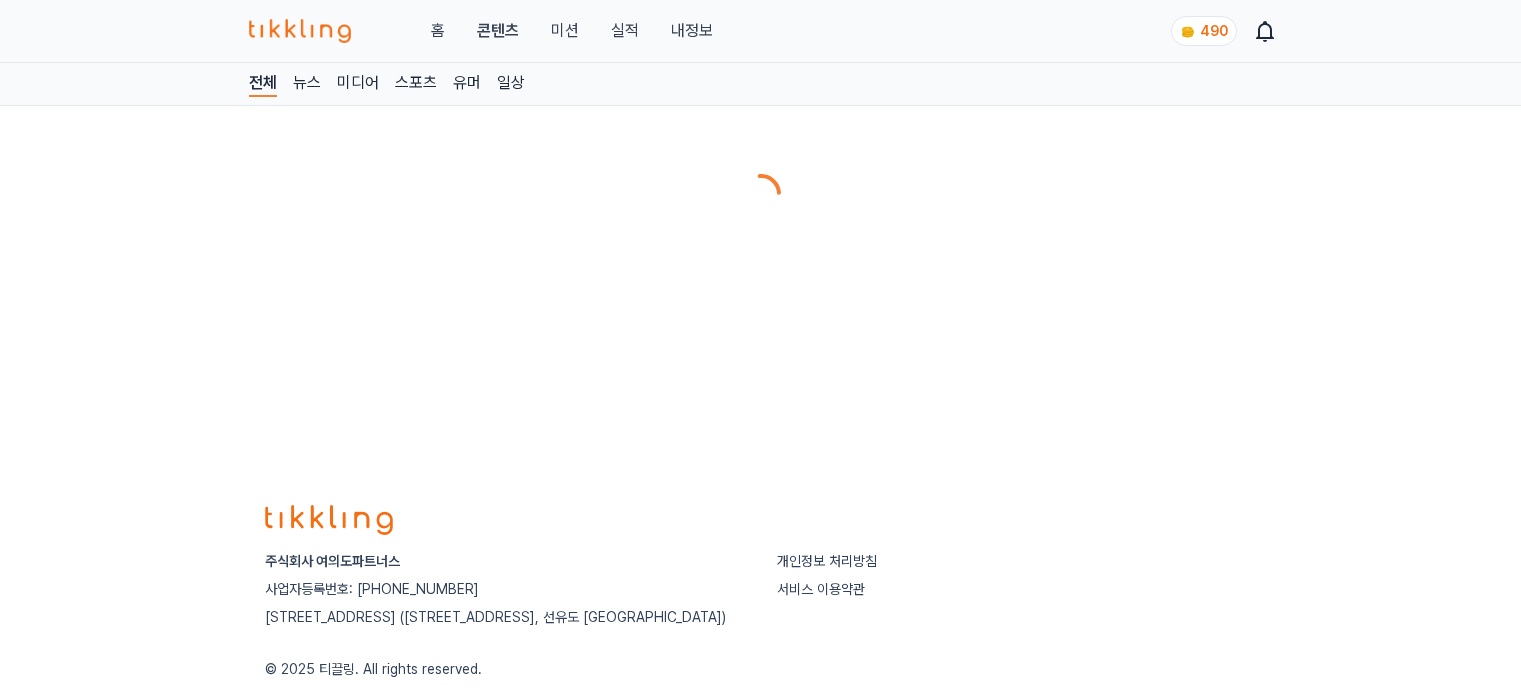 scroll, scrollTop: 0, scrollLeft: 0, axis: both 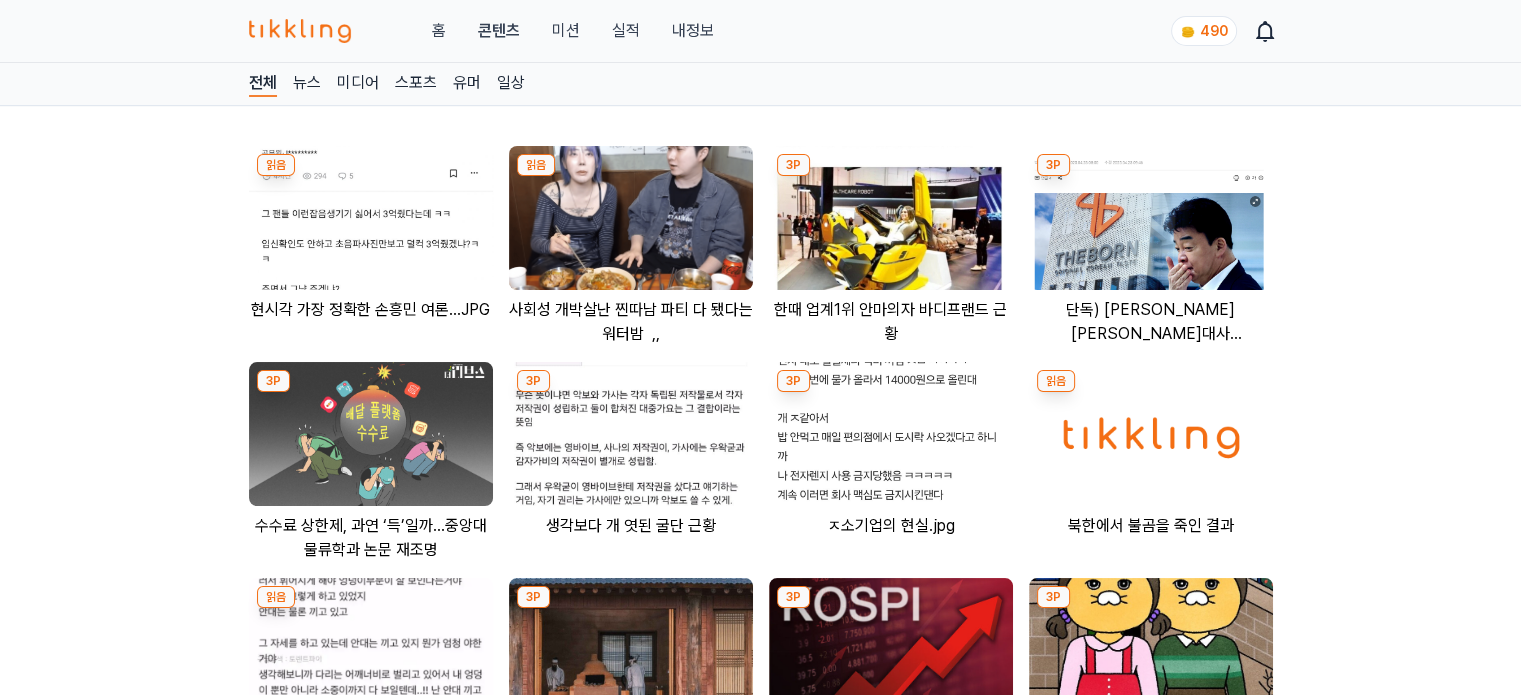 click on "미션" at bounding box center [565, 31] 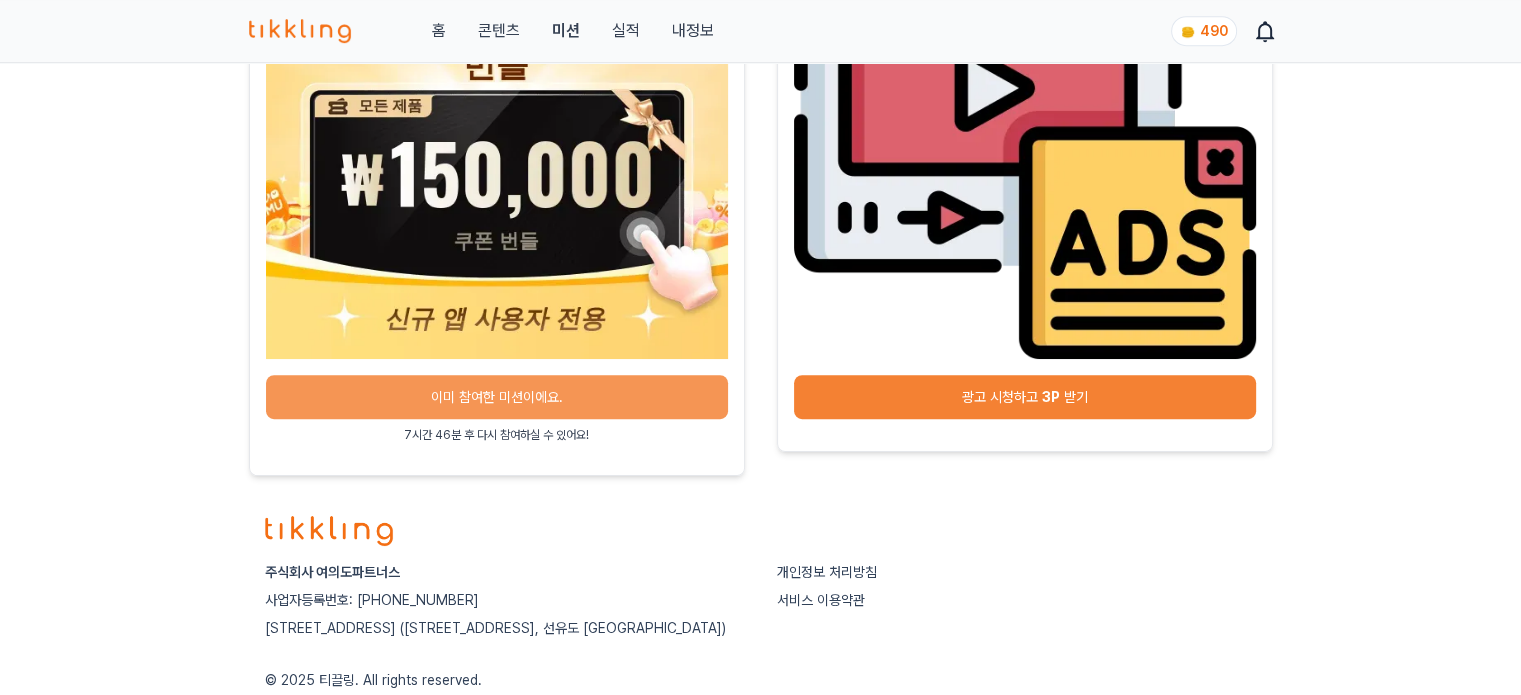 scroll, scrollTop: 1086, scrollLeft: 0, axis: vertical 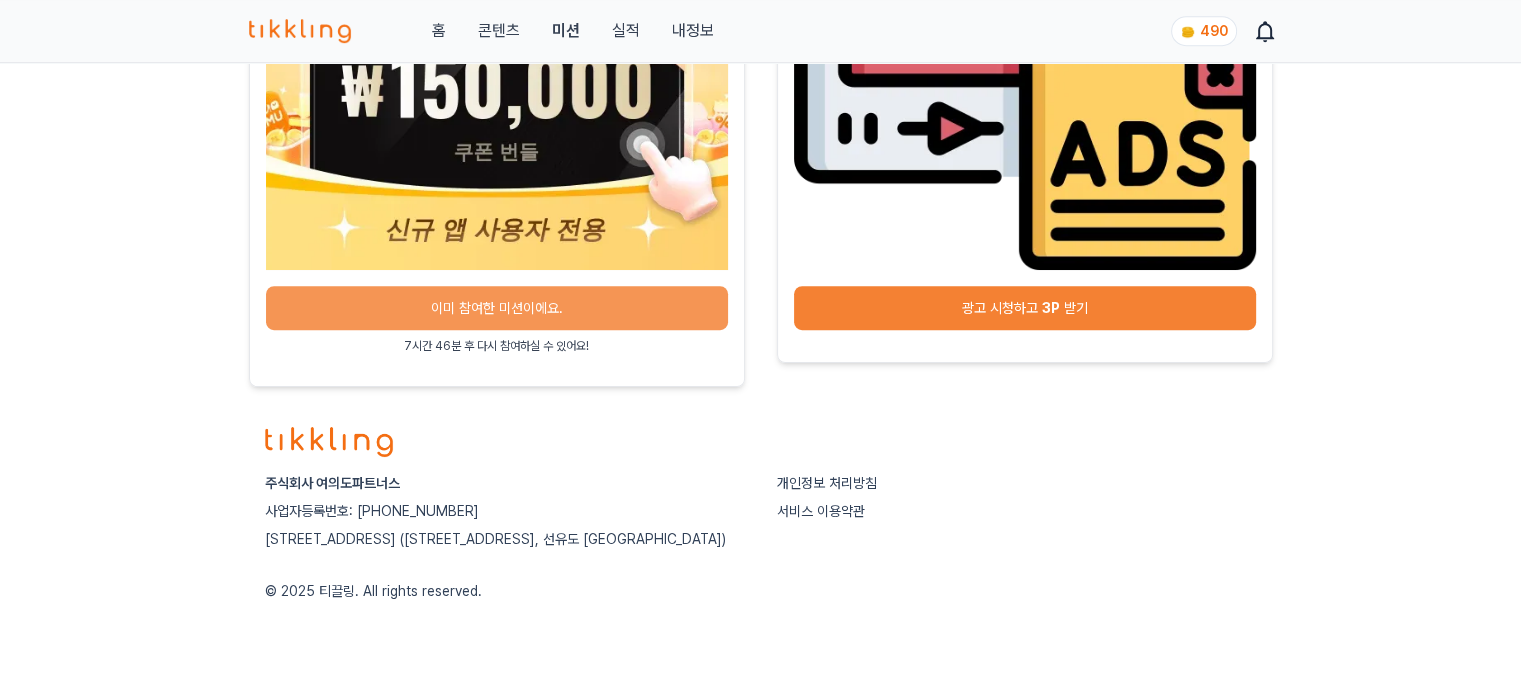 click on "광고 시청하고  3P  받기" at bounding box center (1025, 308) 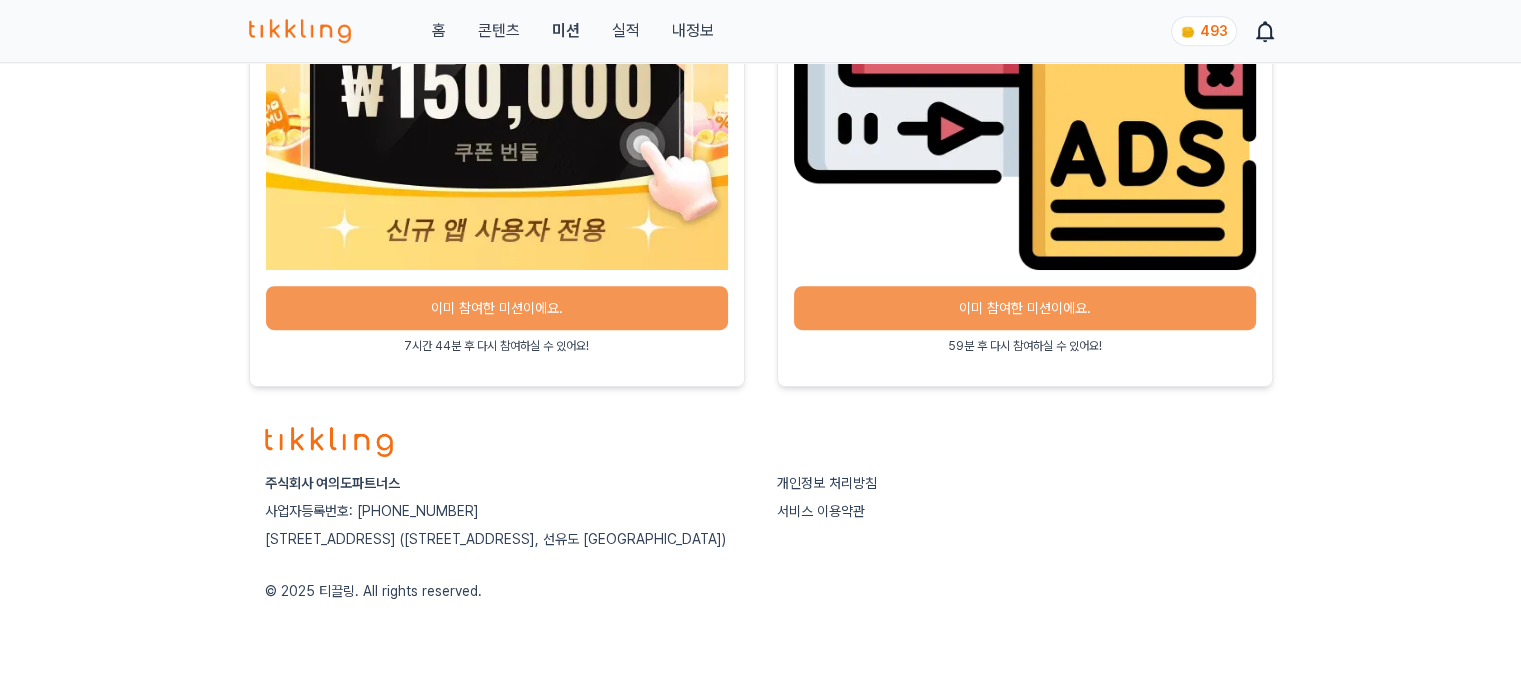 click on "콘텐츠" at bounding box center (498, 31) 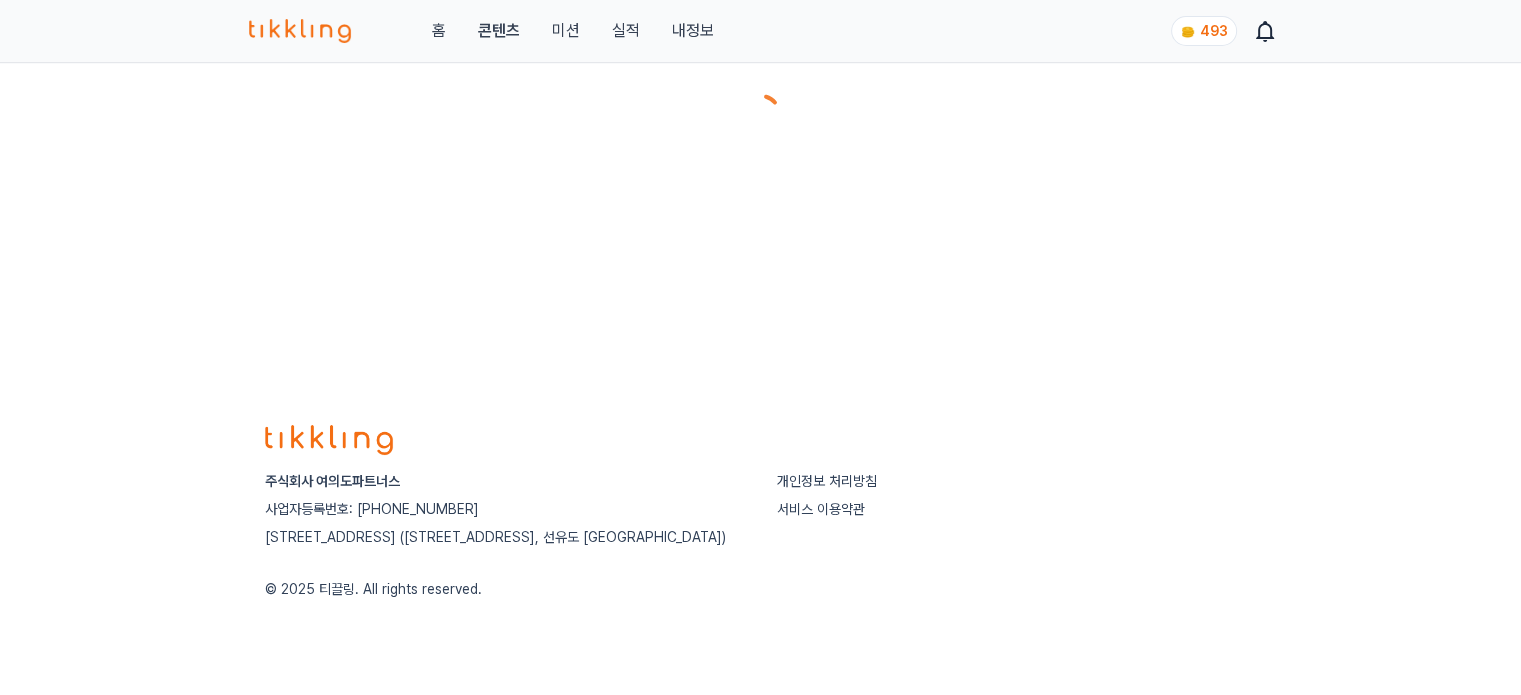 scroll, scrollTop: 0, scrollLeft: 0, axis: both 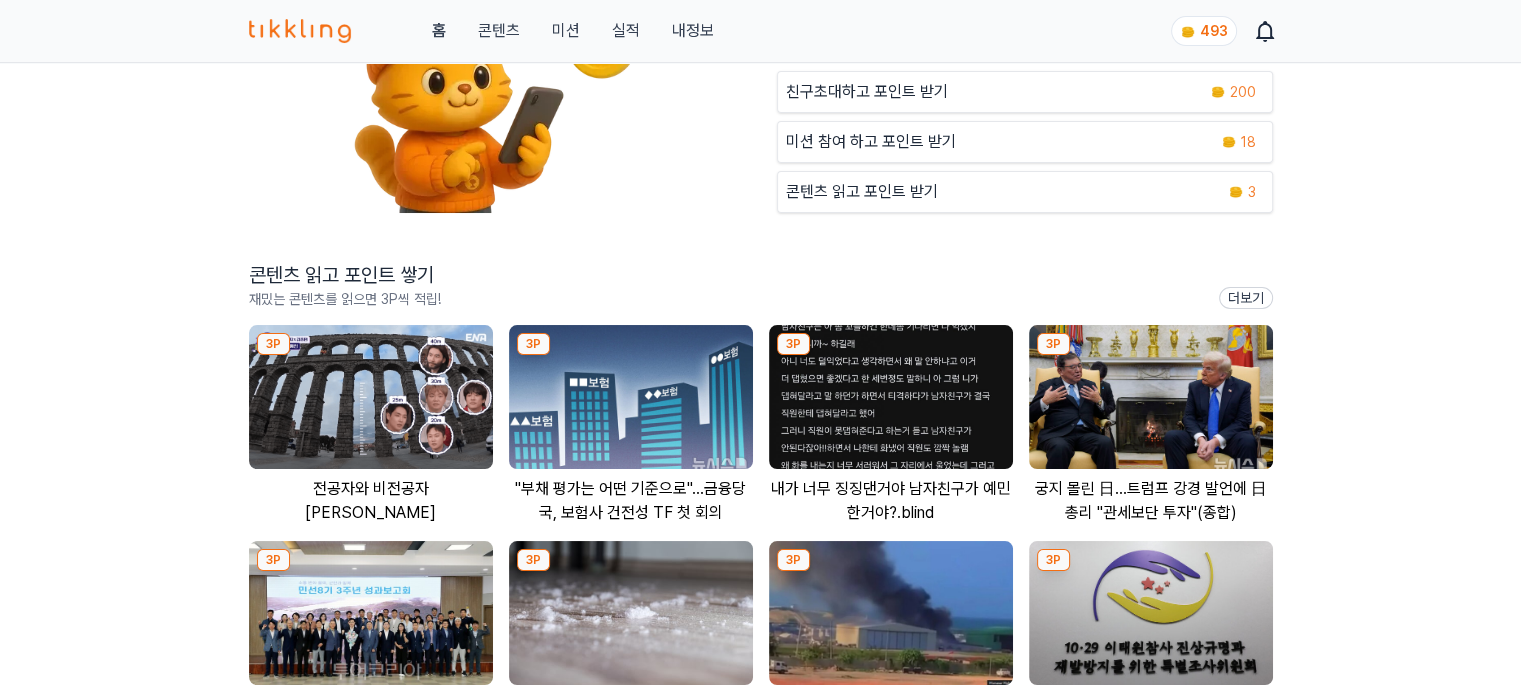 click at bounding box center (371, 397) 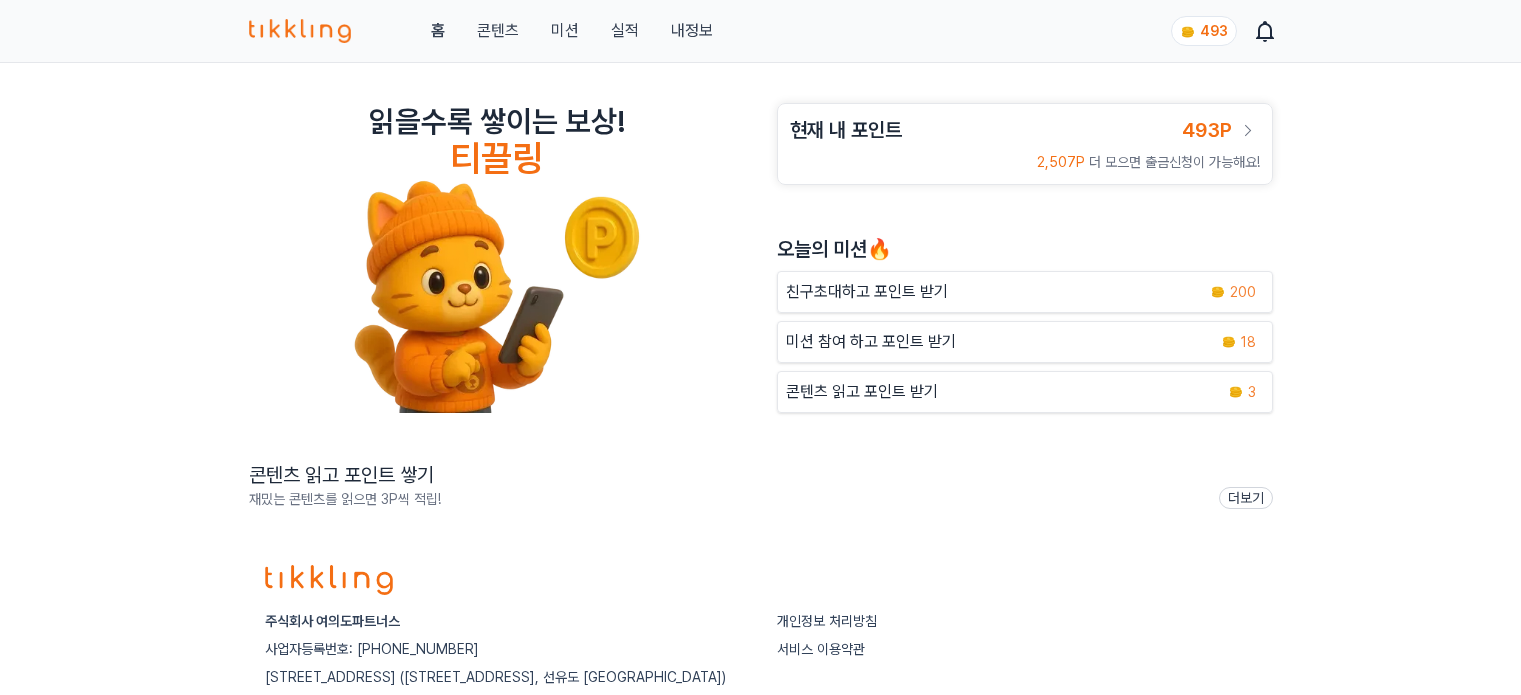 scroll, scrollTop: 0, scrollLeft: 0, axis: both 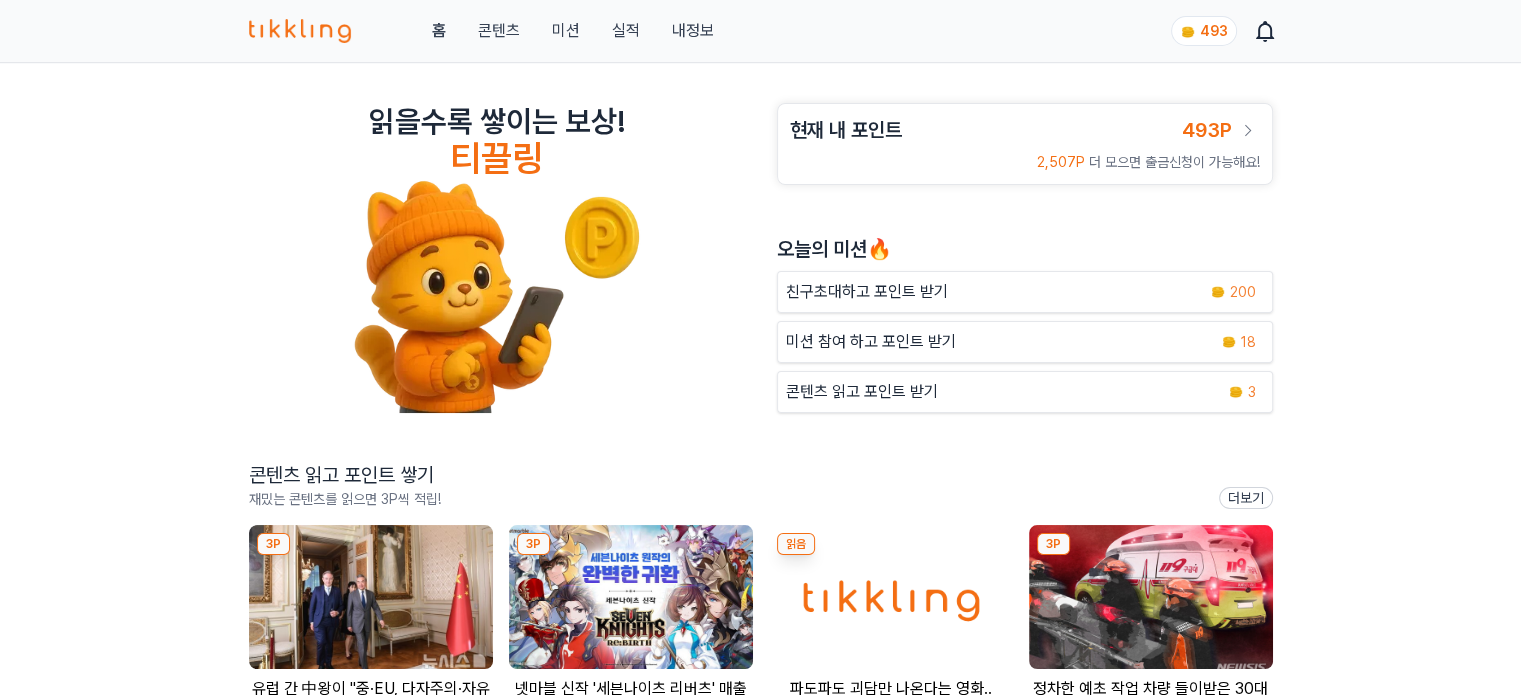 click at bounding box center (371, 597) 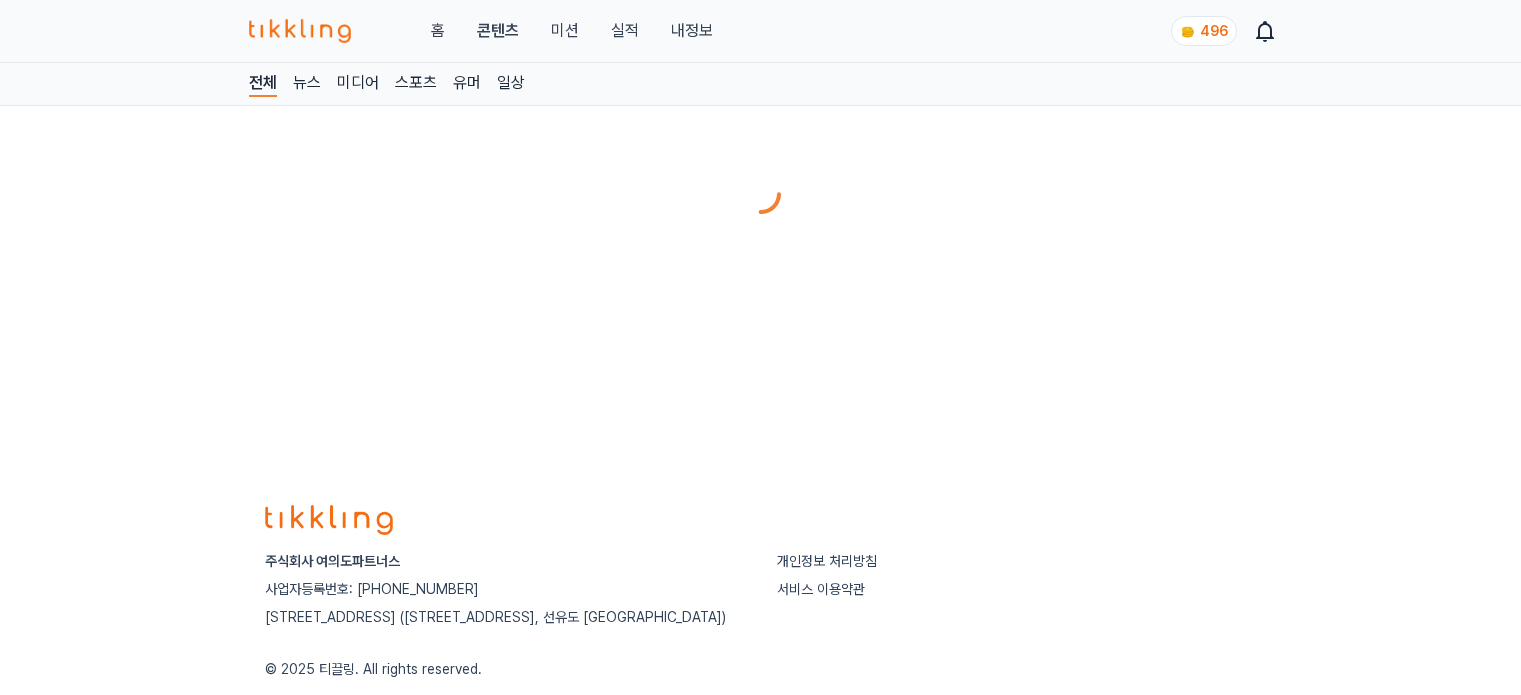 scroll, scrollTop: 0, scrollLeft: 0, axis: both 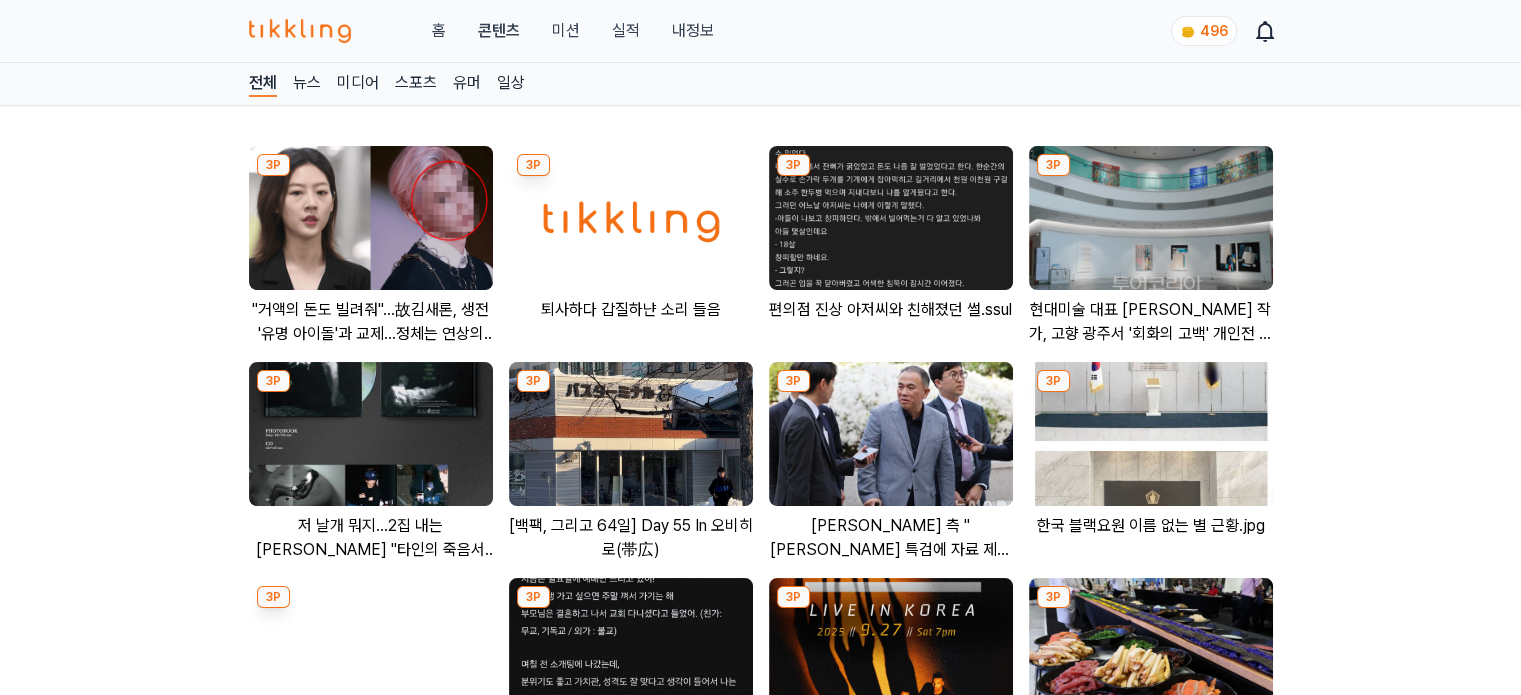 click at bounding box center (371, 218) 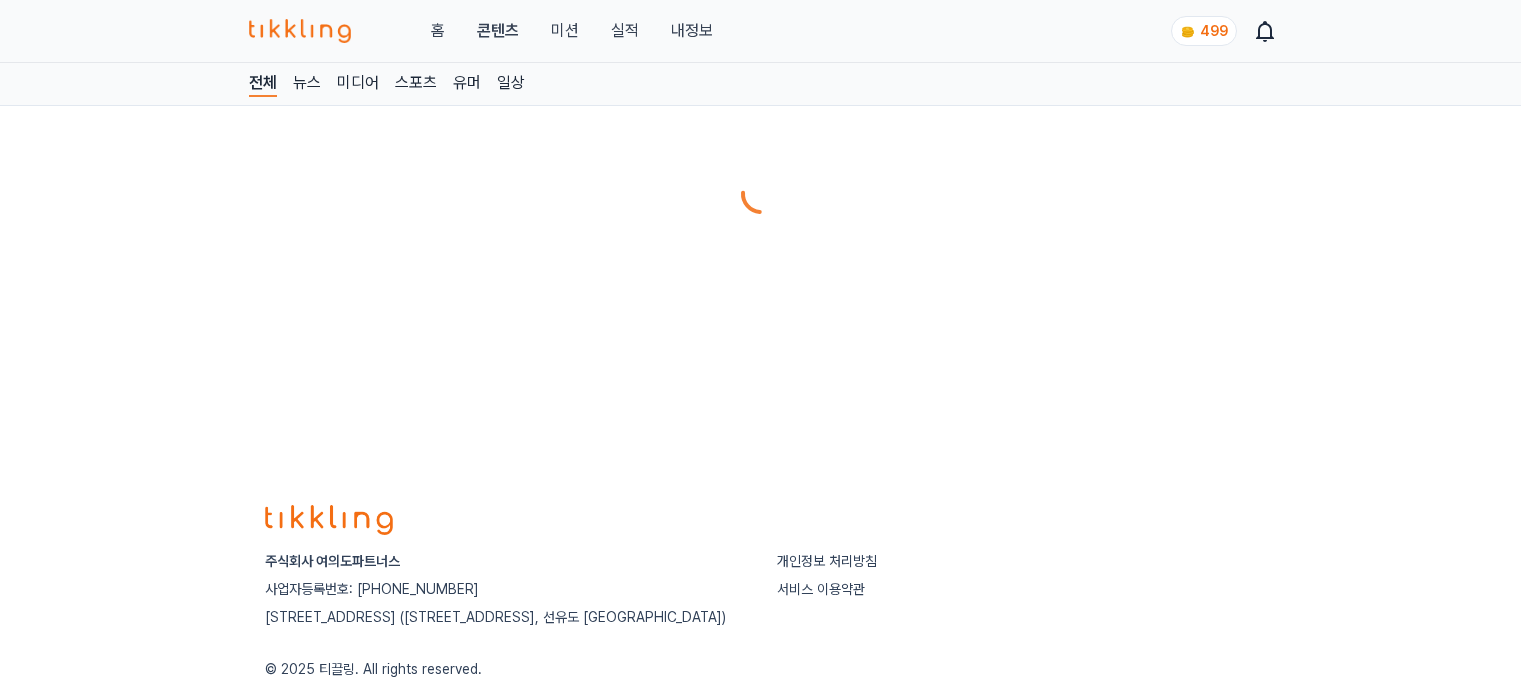 scroll, scrollTop: 0, scrollLeft: 0, axis: both 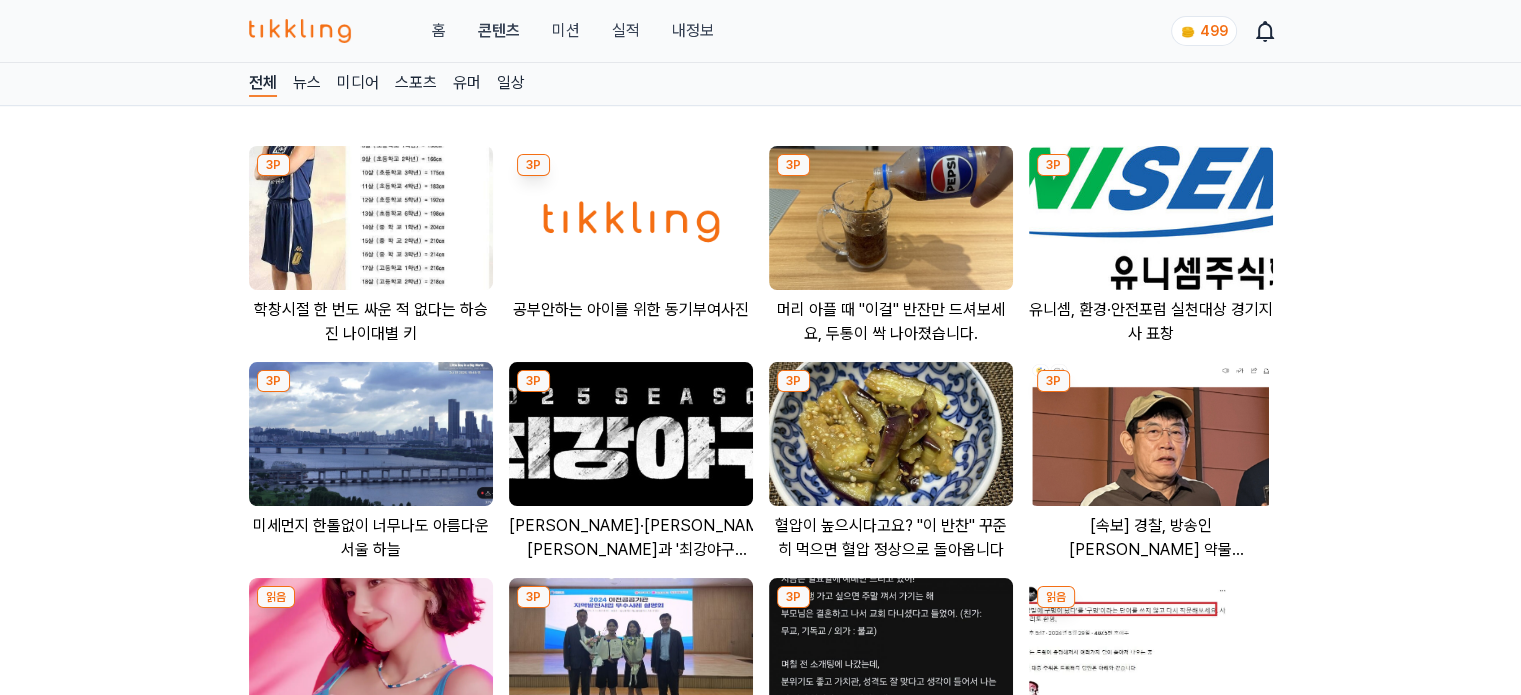 click at bounding box center (631, 434) 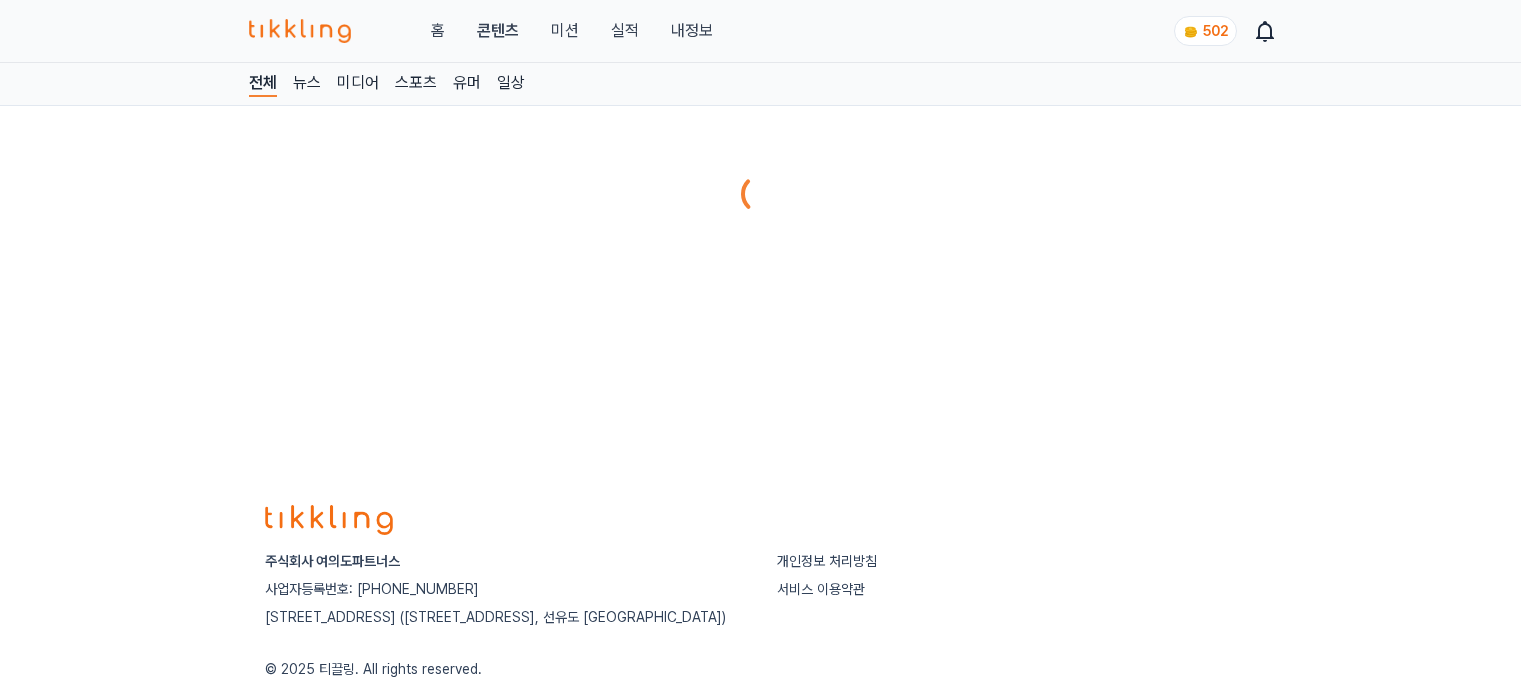 scroll, scrollTop: 0, scrollLeft: 0, axis: both 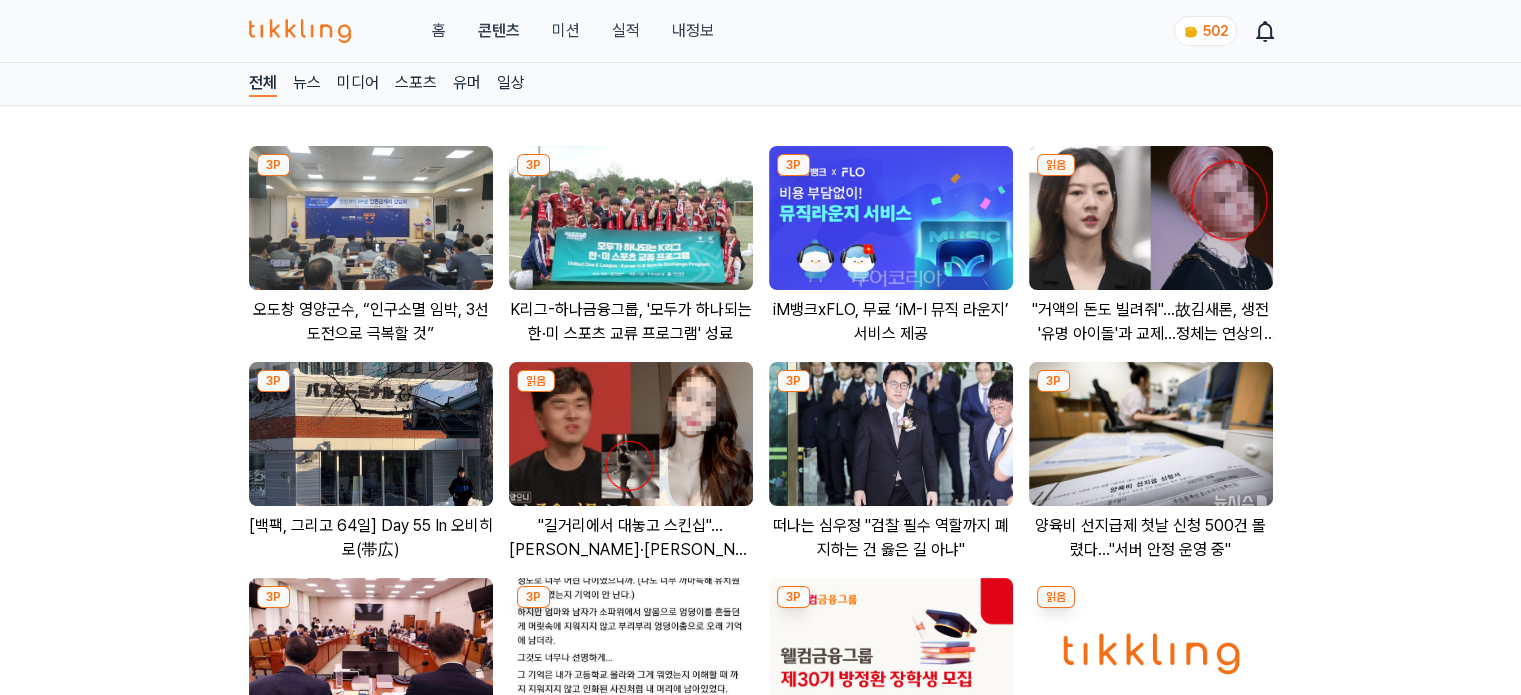 click at bounding box center (371, 218) 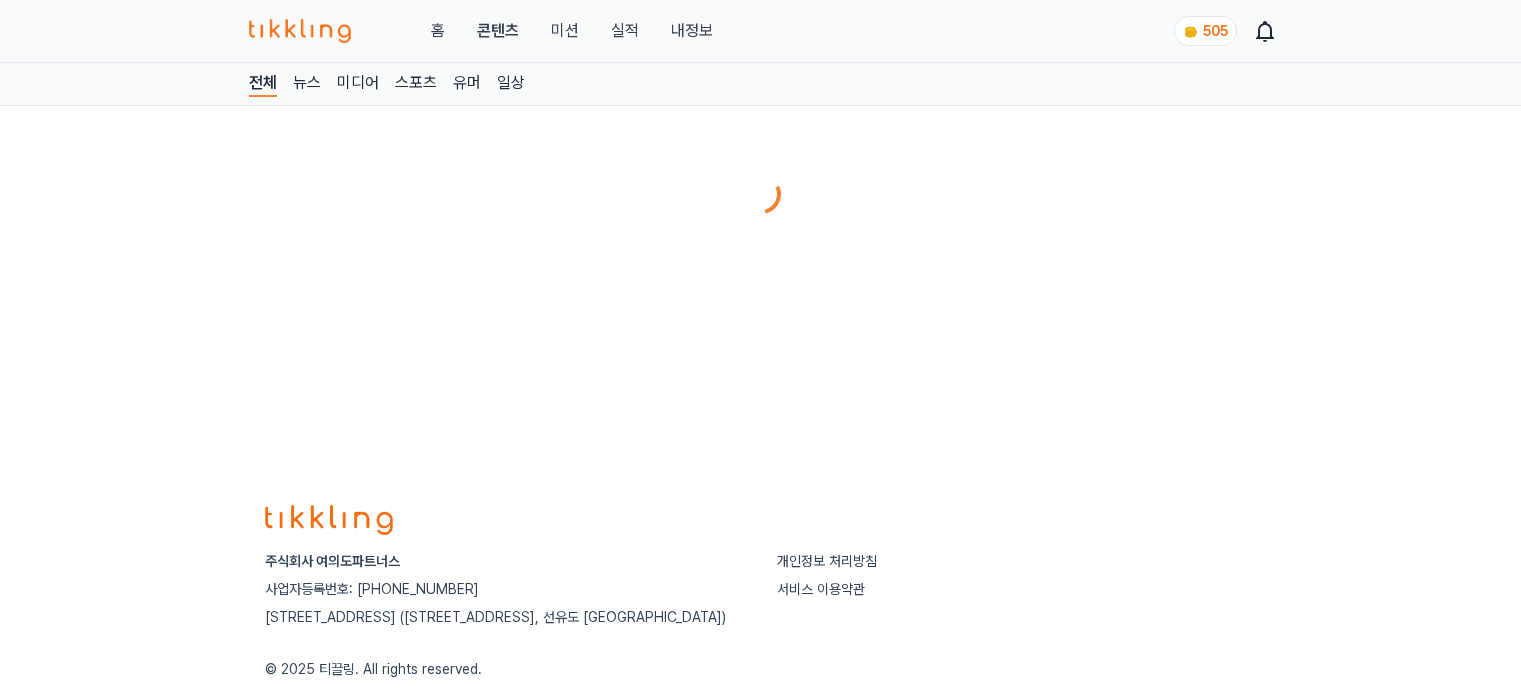 scroll, scrollTop: 0, scrollLeft: 0, axis: both 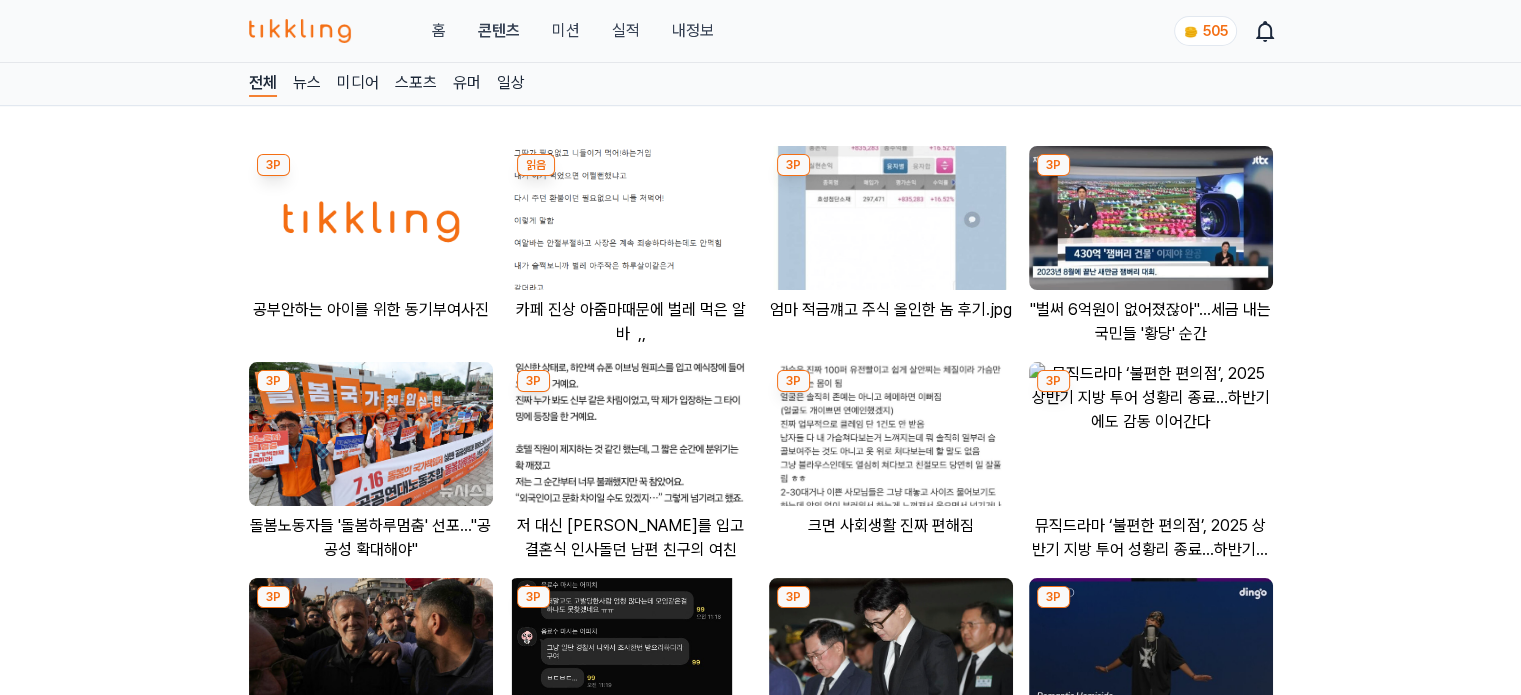click at bounding box center (891, 434) 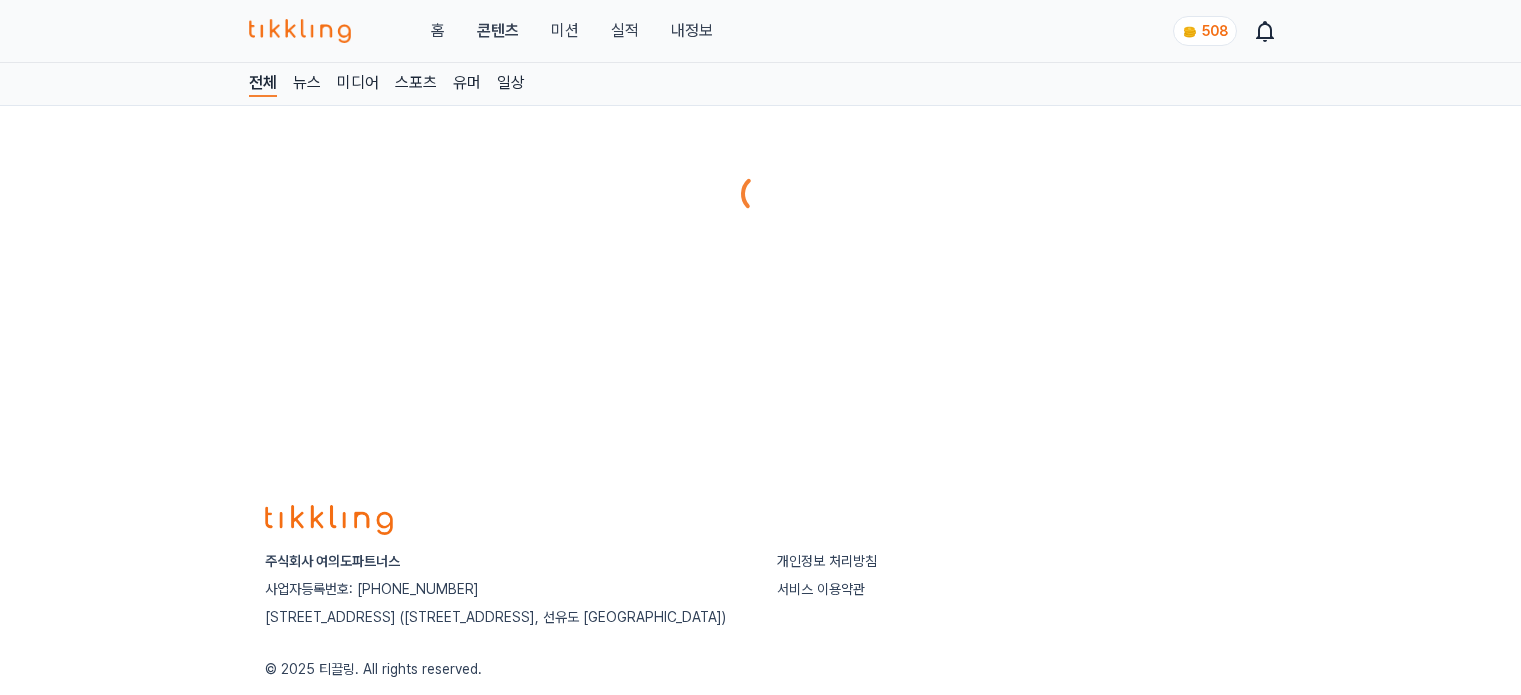 scroll, scrollTop: 0, scrollLeft: 0, axis: both 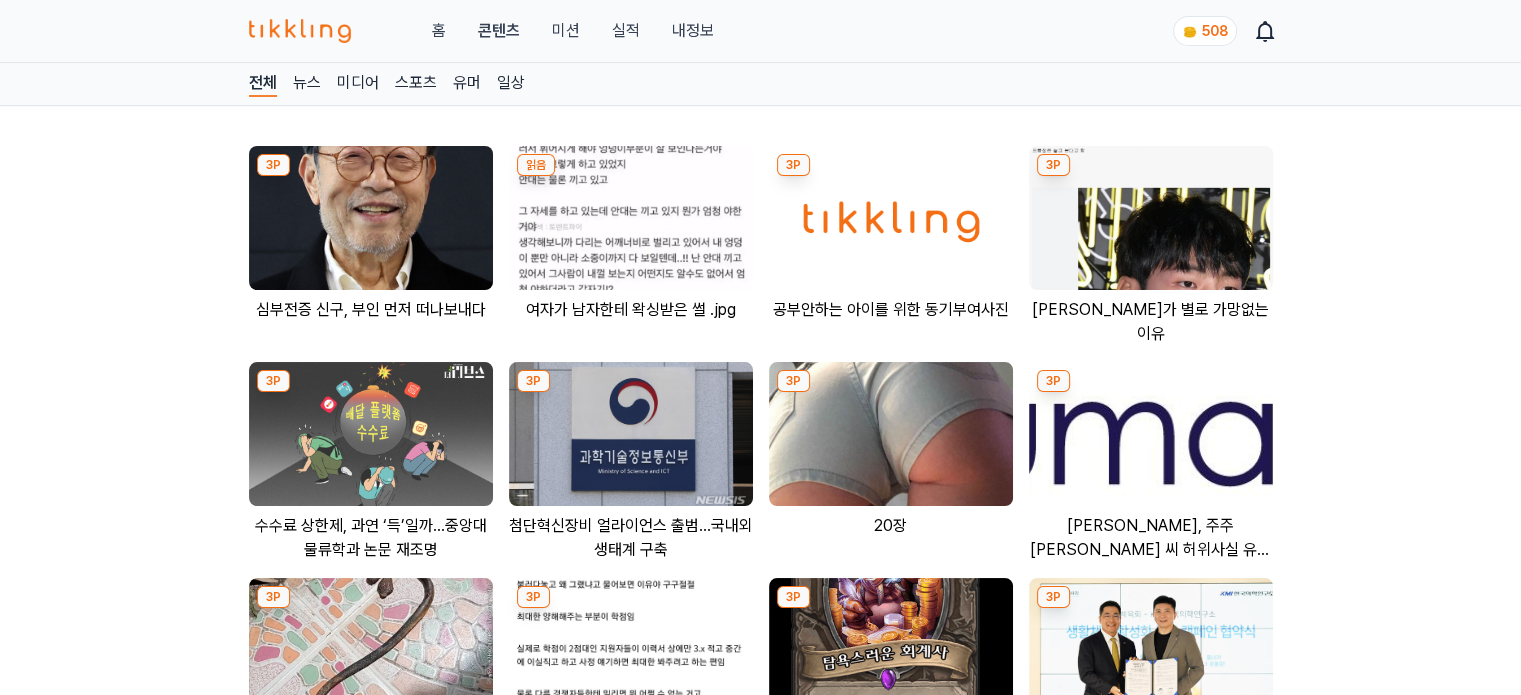 click at bounding box center (891, 434) 